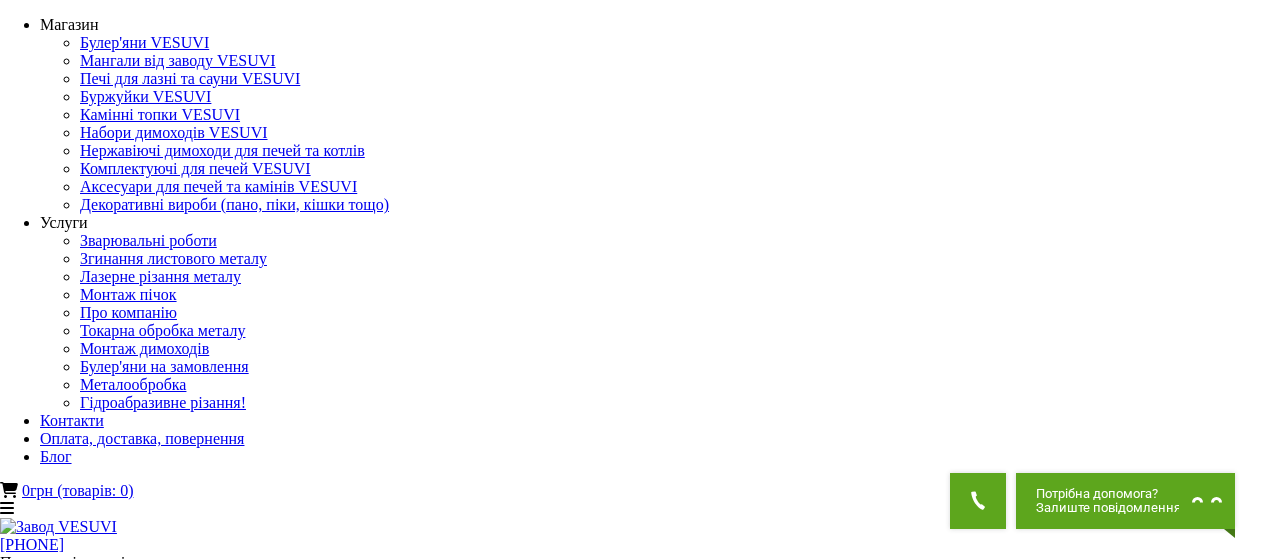 scroll, scrollTop: 0, scrollLeft: 0, axis: both 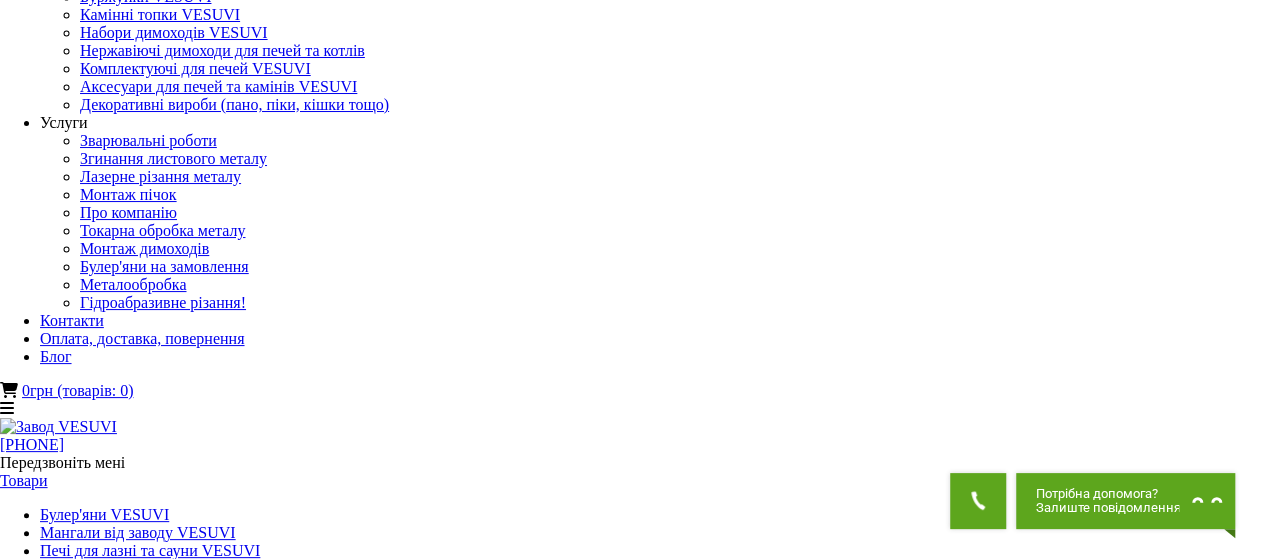 click at bounding box center [55, 1460] 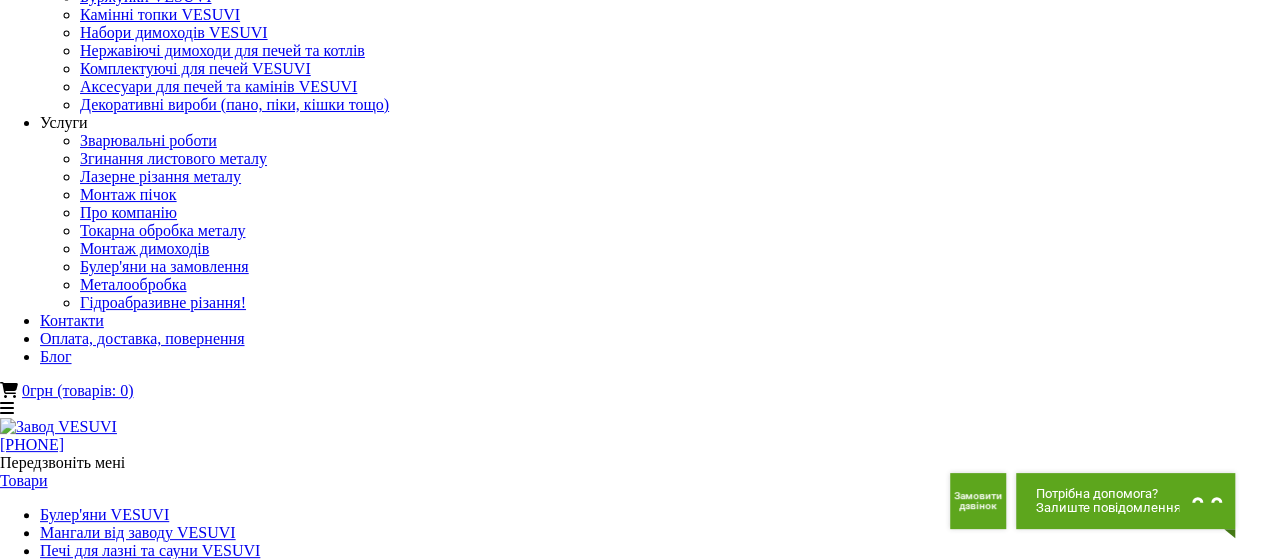 click at bounding box center (196, 1300) 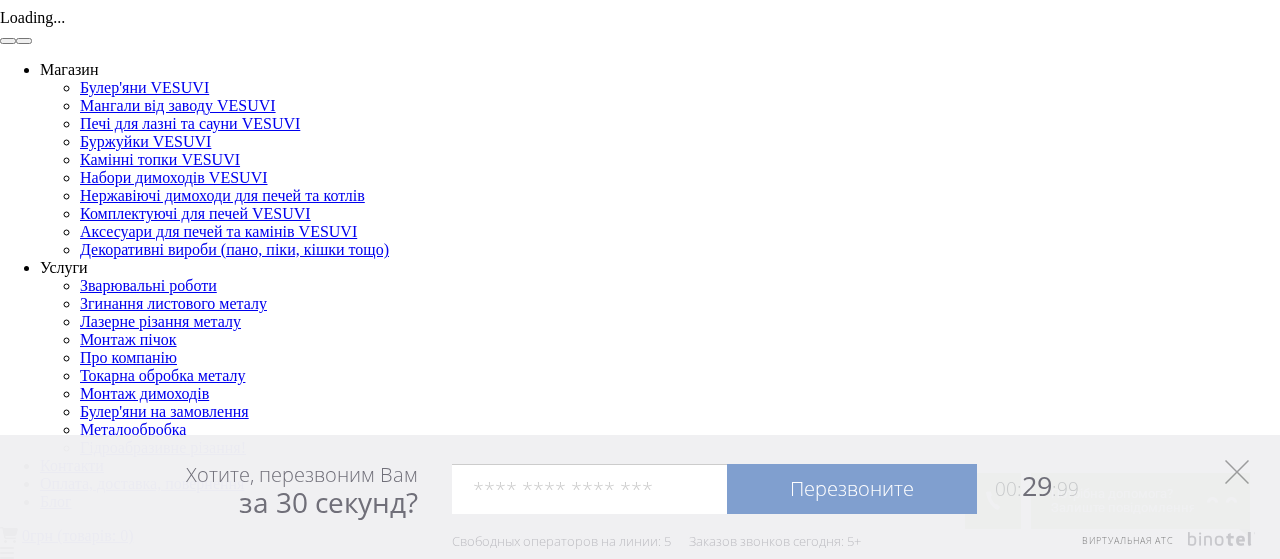 click 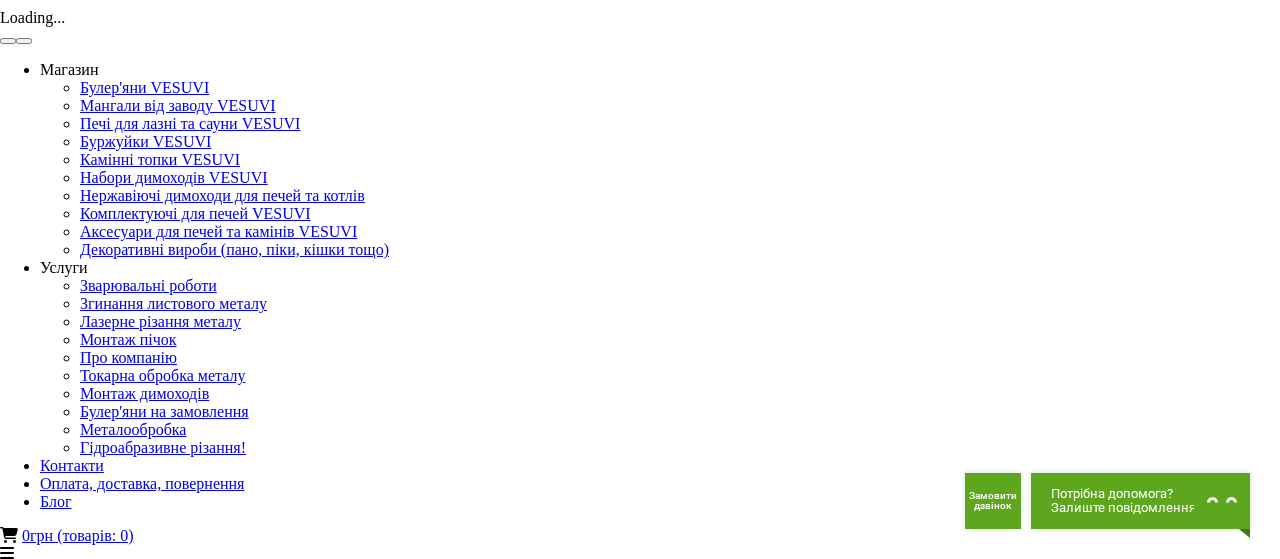 click at bounding box center (24, 41) 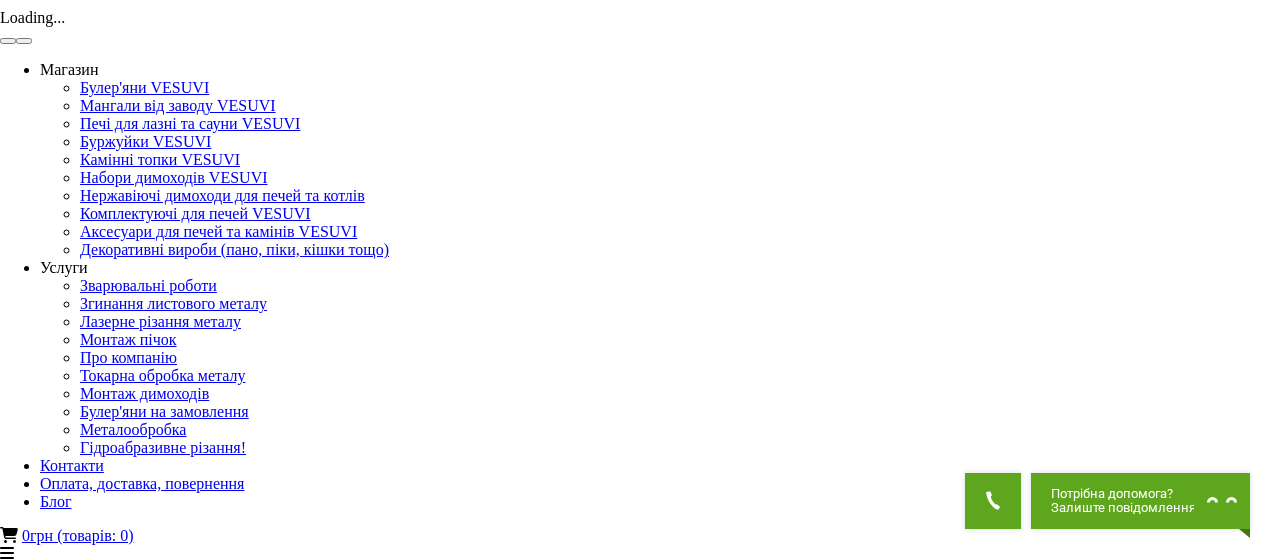 click at bounding box center (24, 41) 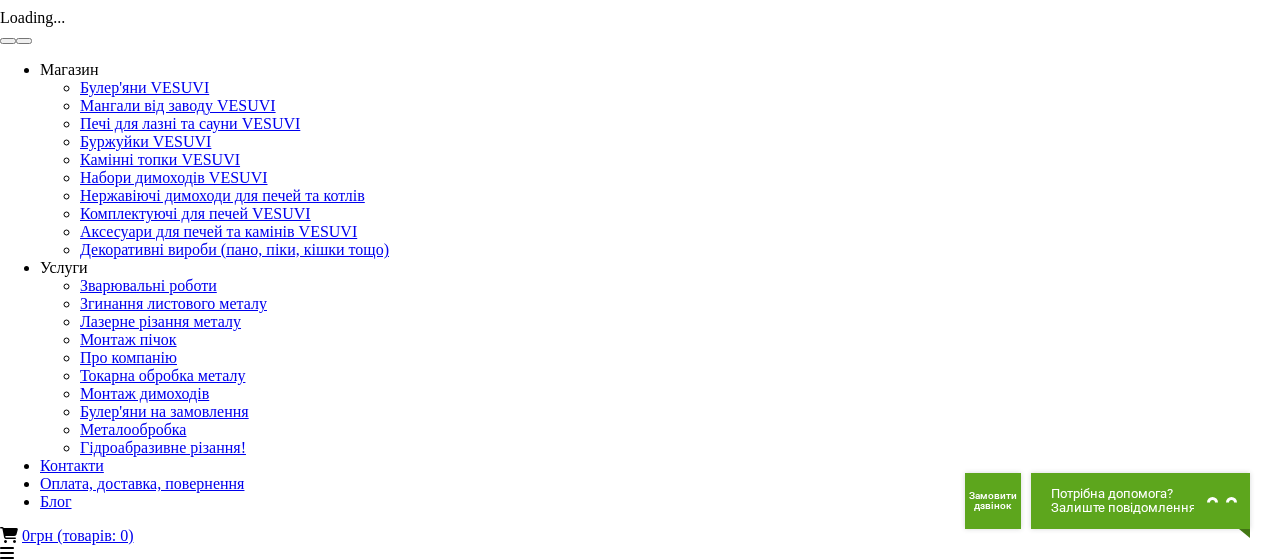 click at bounding box center (24, 41) 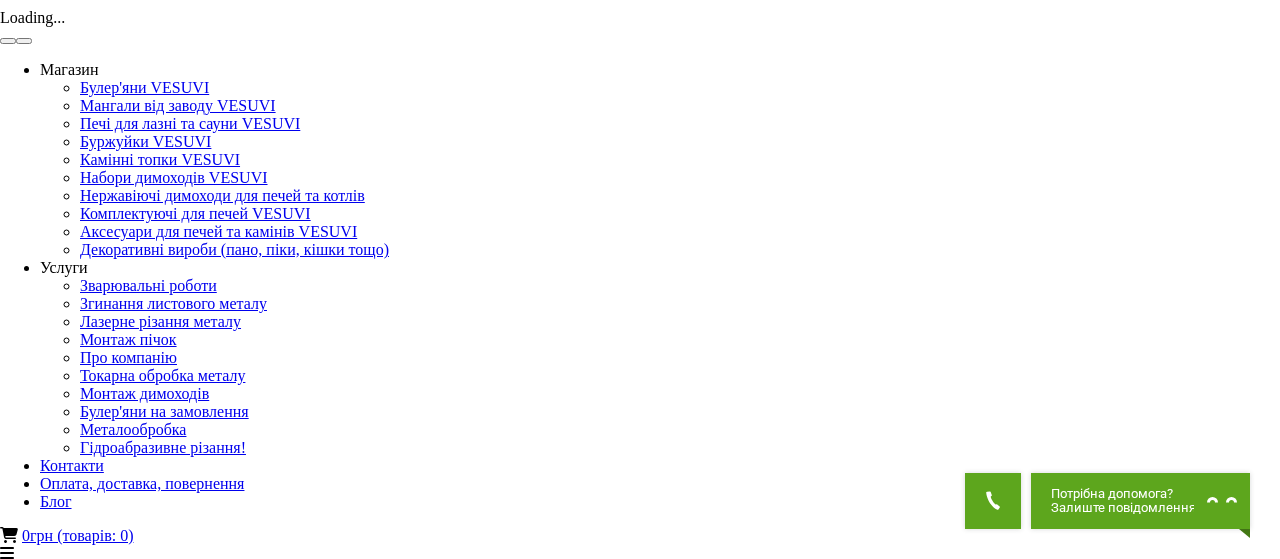 click at bounding box center [24, 41] 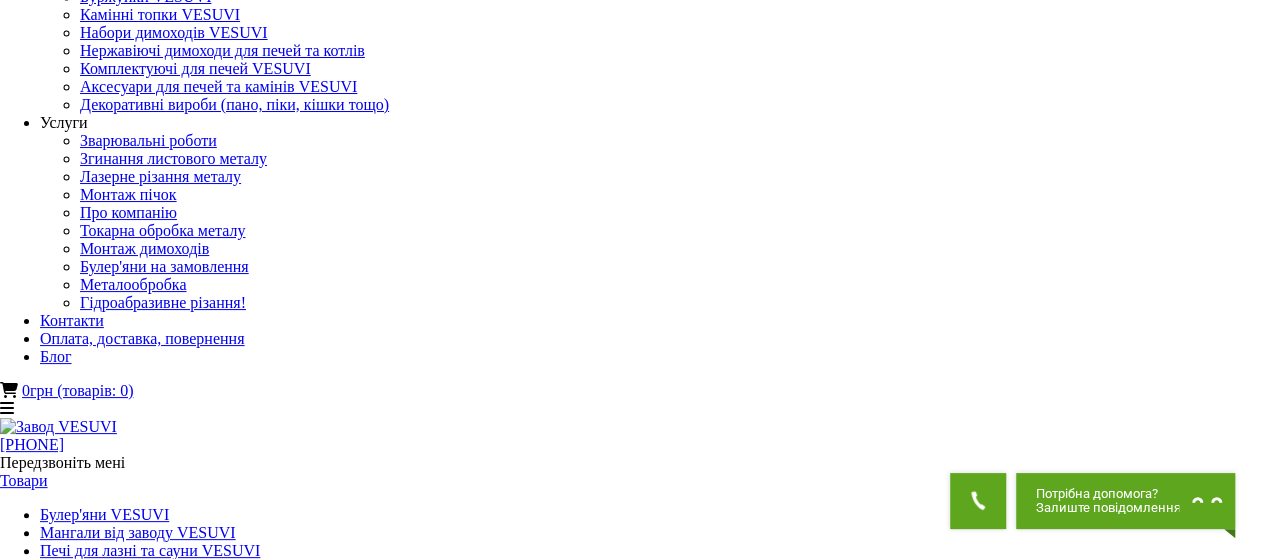 click at bounding box center (13, 3070) 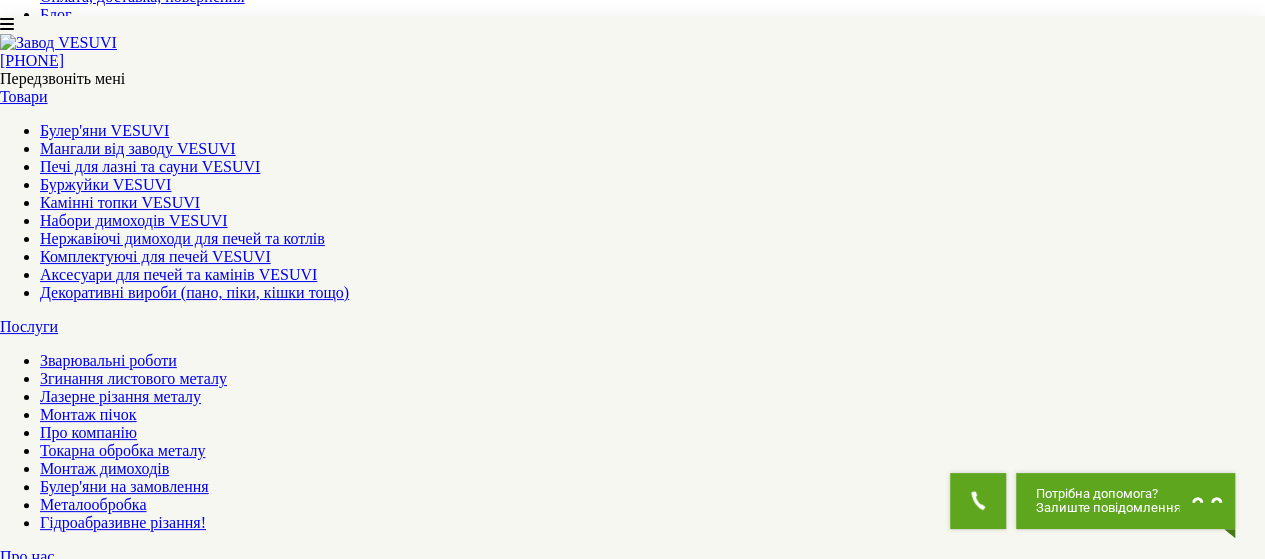 scroll, scrollTop: 400, scrollLeft: 0, axis: vertical 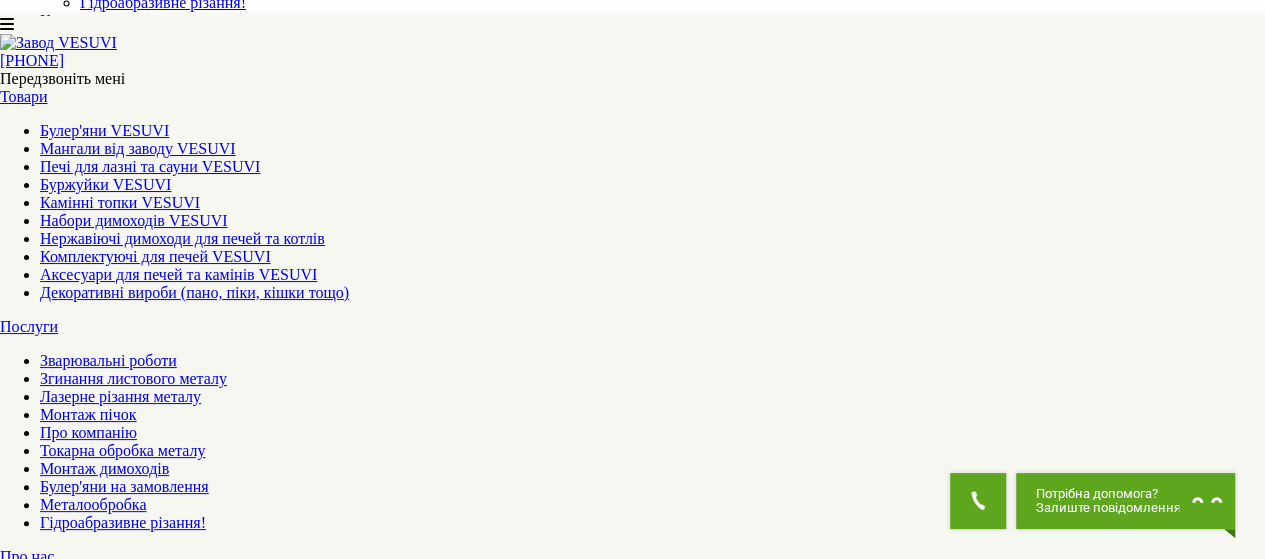 click at bounding box center [55, 1106] 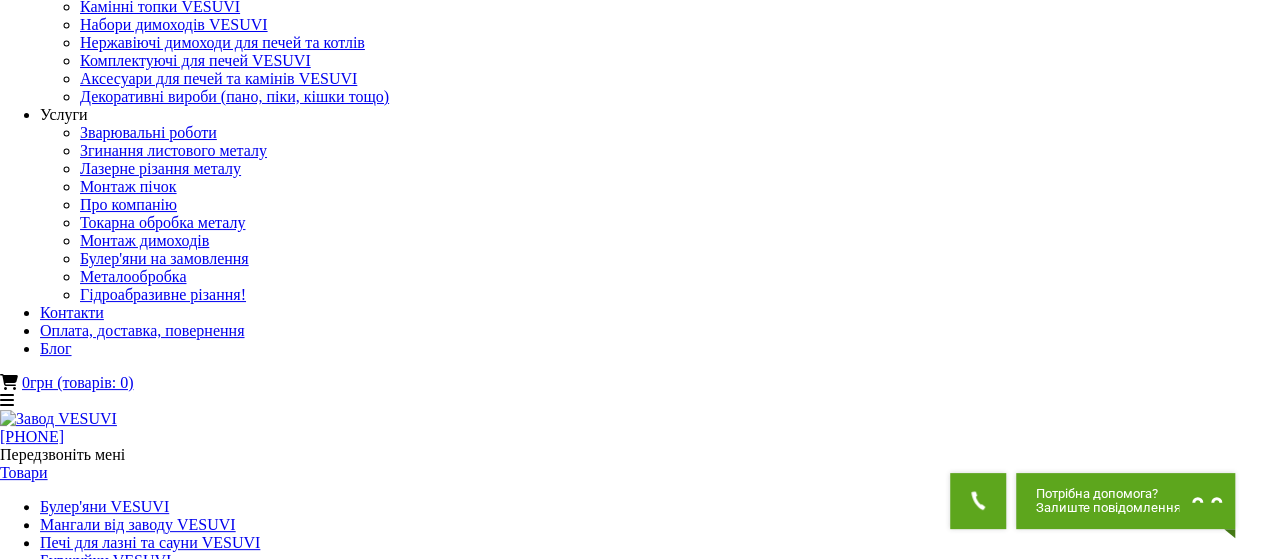 scroll, scrollTop: 100, scrollLeft: 0, axis: vertical 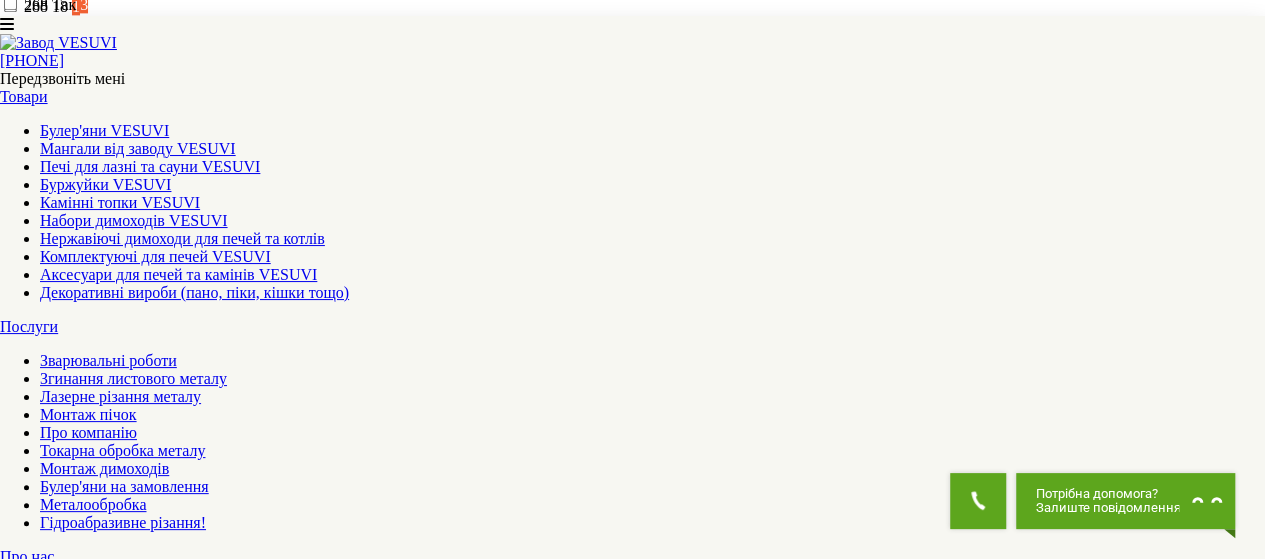 click at bounding box center (633, 3943) 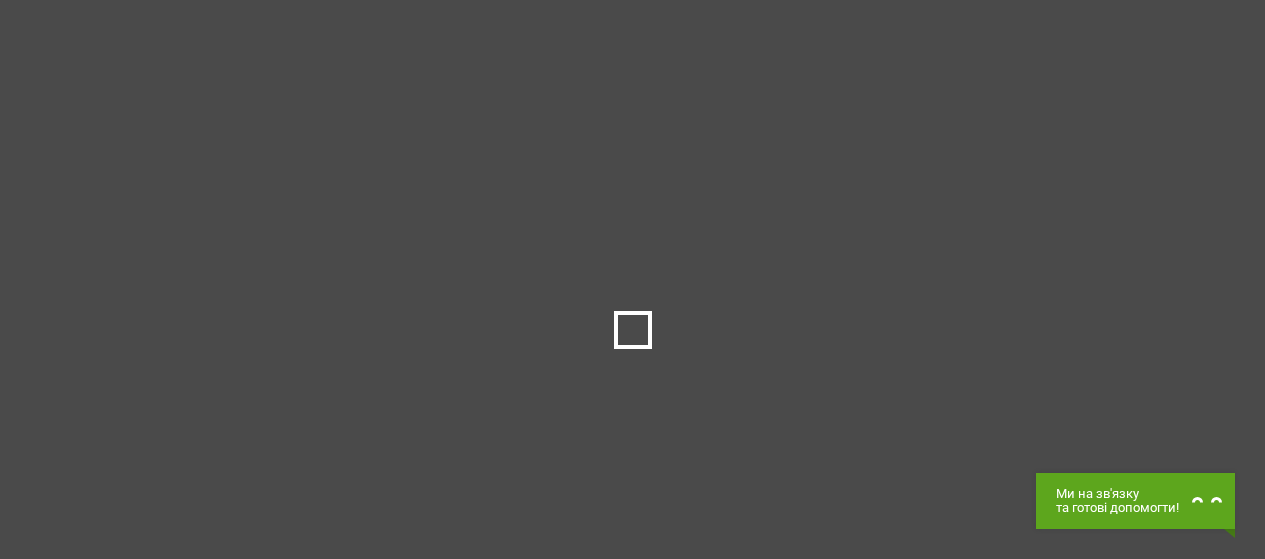 scroll, scrollTop: 0, scrollLeft: 0, axis: both 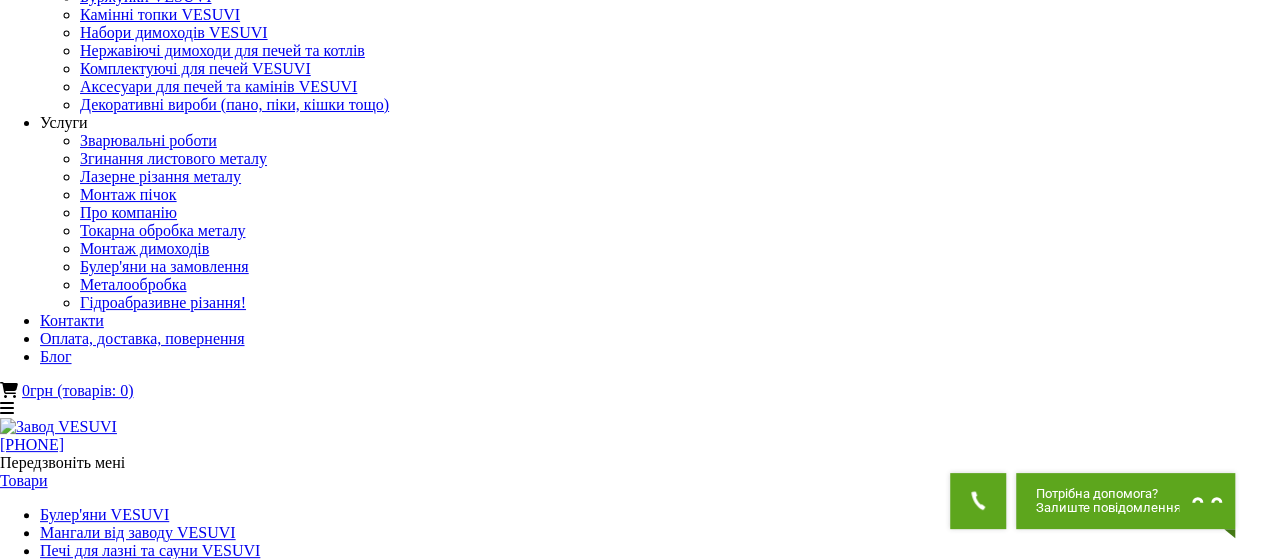 click at bounding box center [55, 1388] 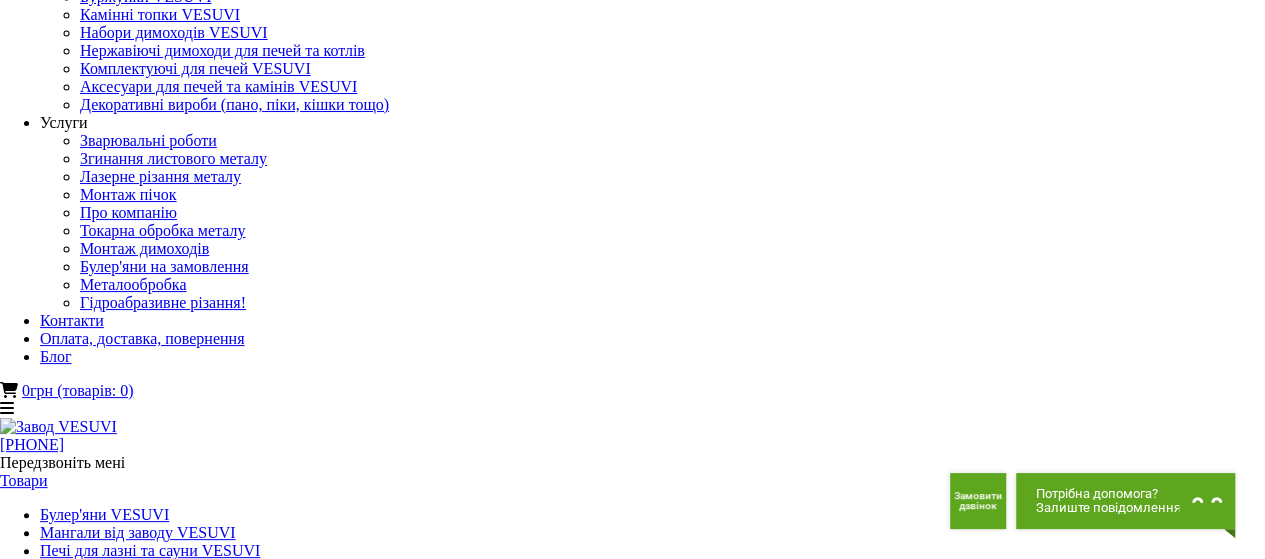 click at bounding box center [151, 1282] 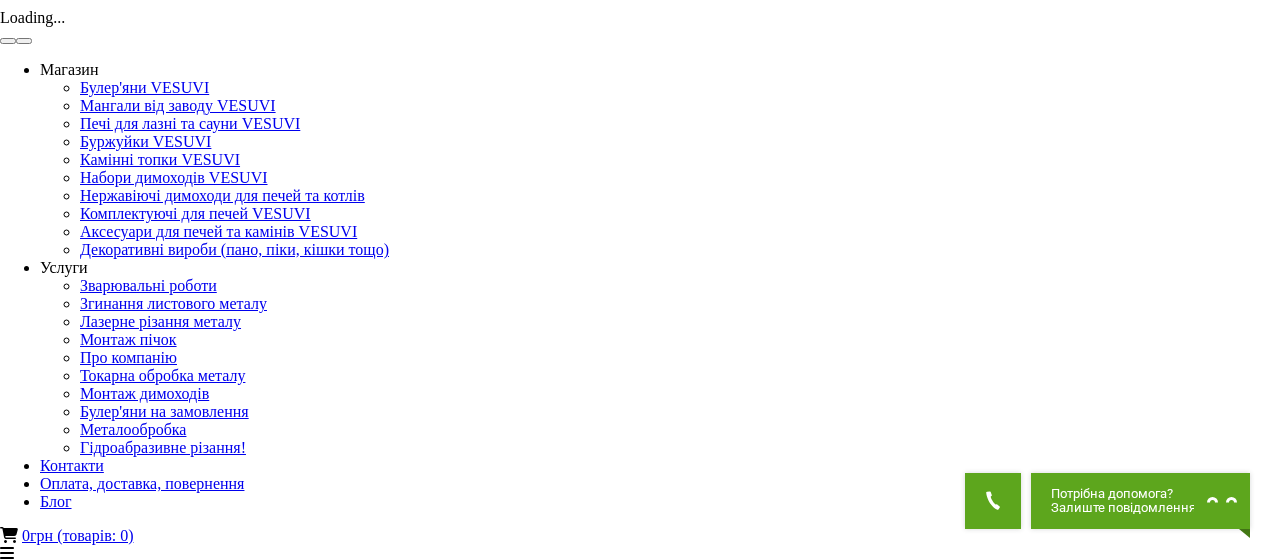 click at bounding box center [8, 41] 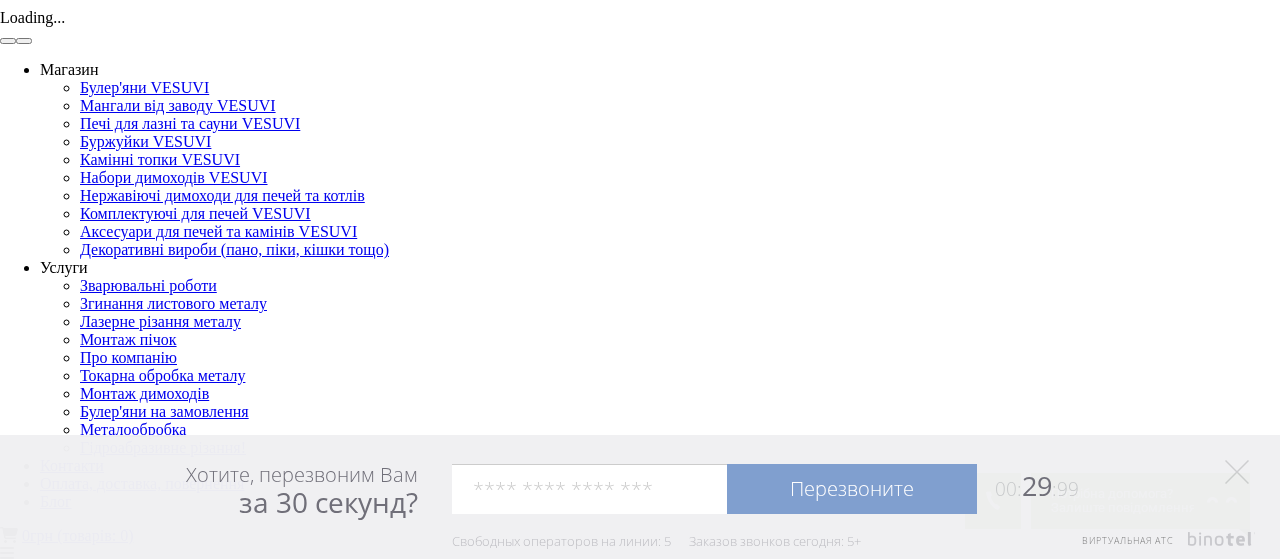 click 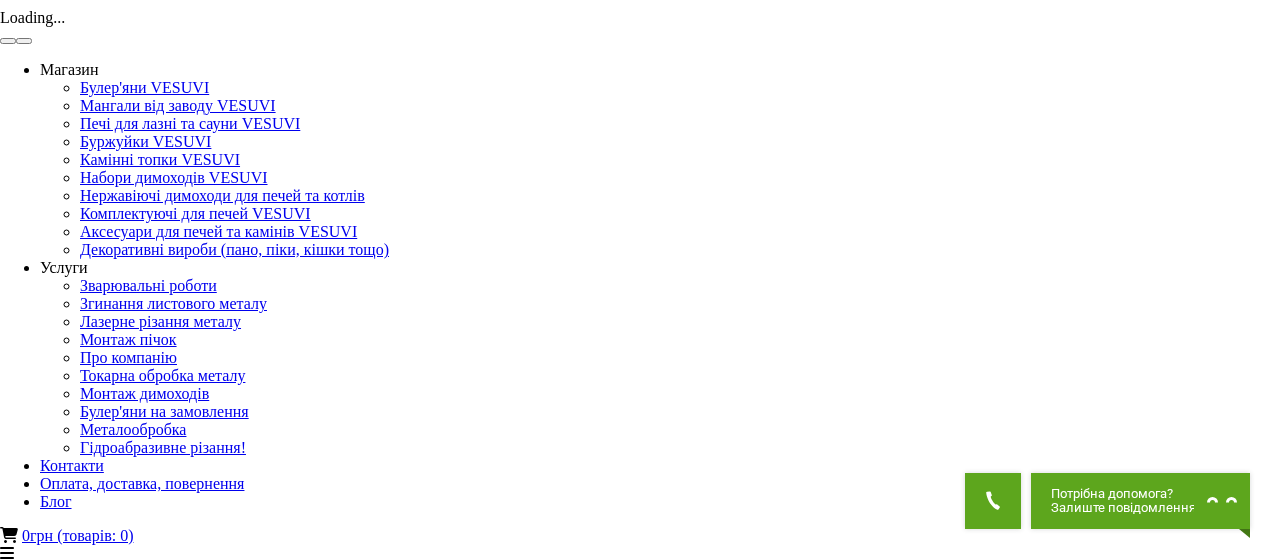 click at bounding box center (24, 41) 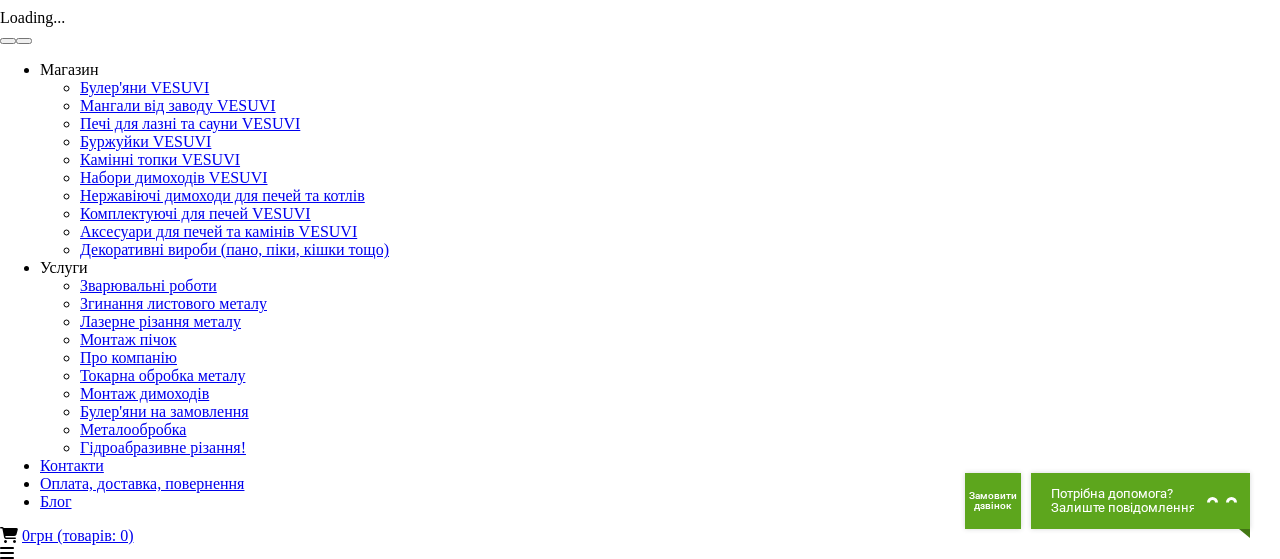 click on "×" at bounding box center (12, -90) 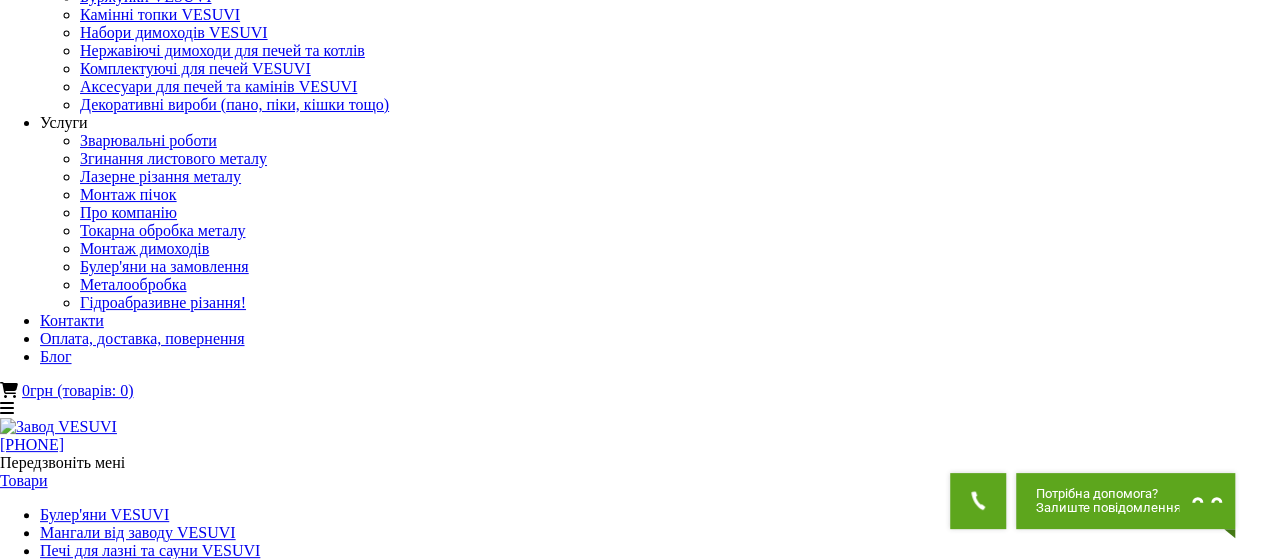 click at bounding box center [151, 1282] 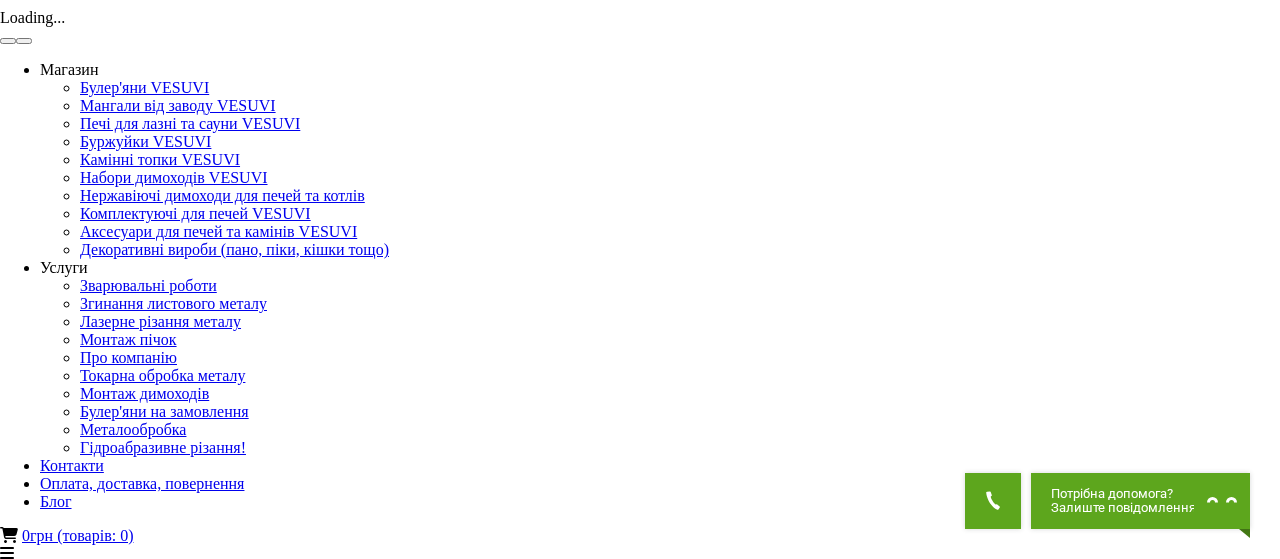 click at bounding box center [24, 41] 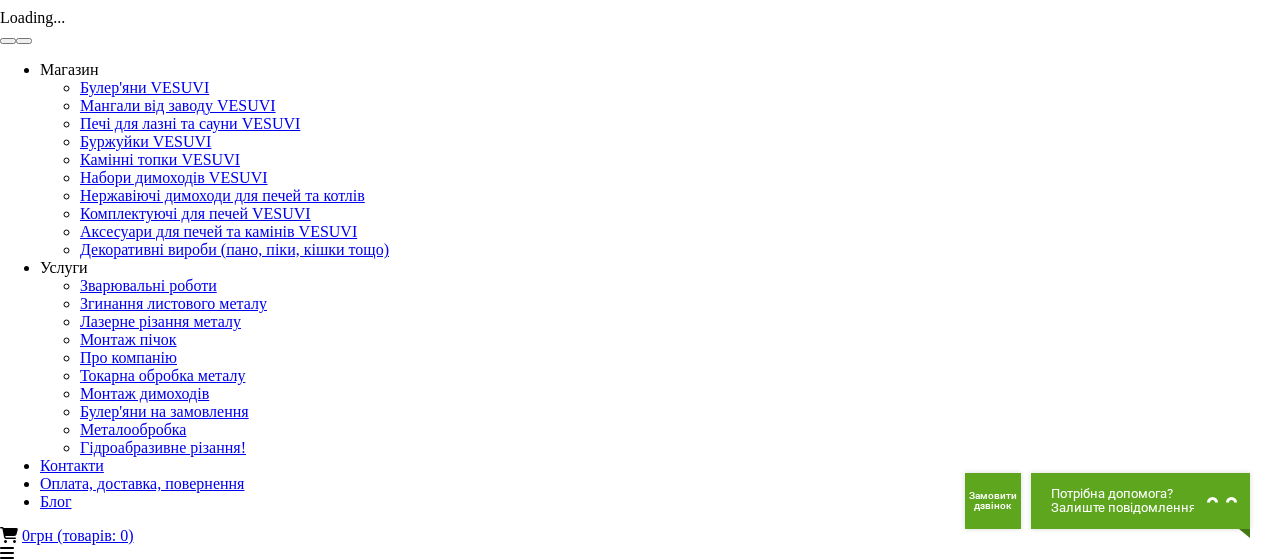 click at bounding box center [24, 41] 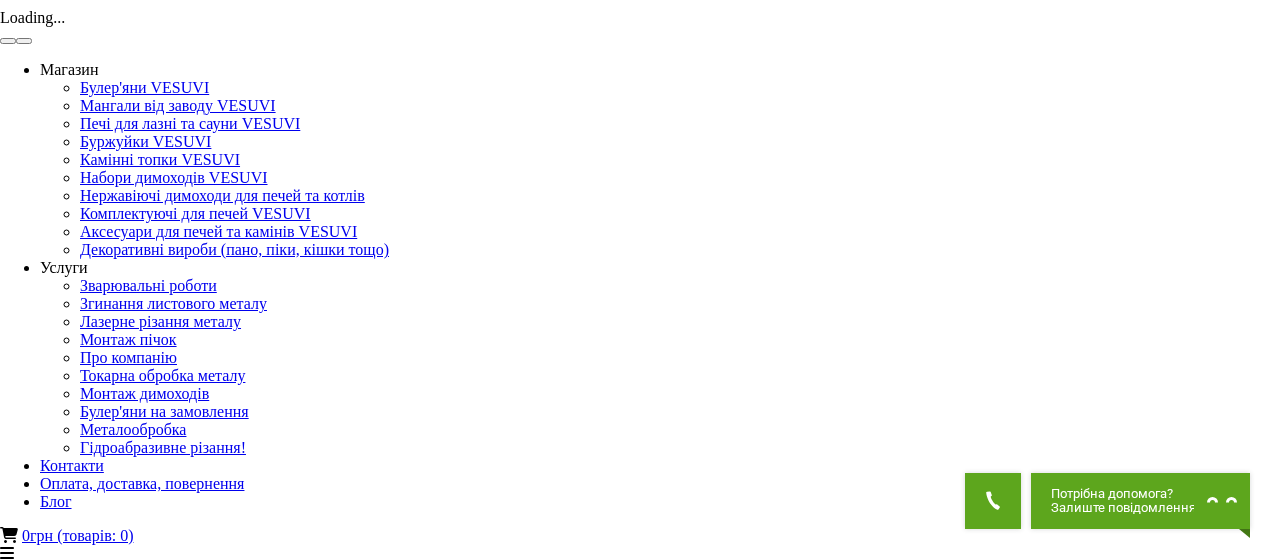 click on "×" at bounding box center (12, -90) 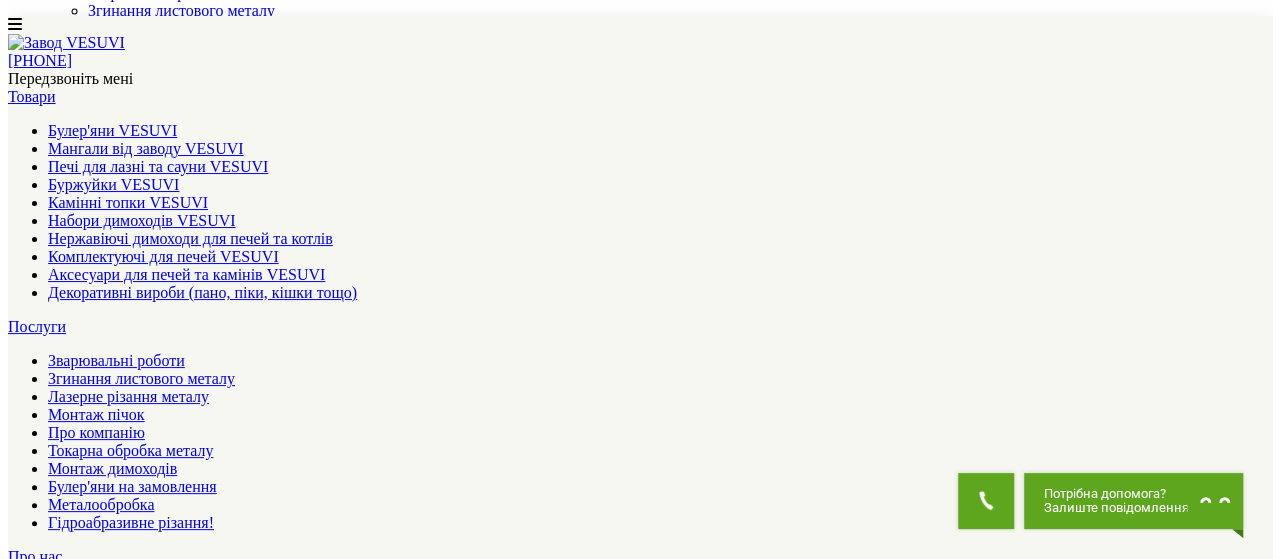 scroll, scrollTop: 300, scrollLeft: 0, axis: vertical 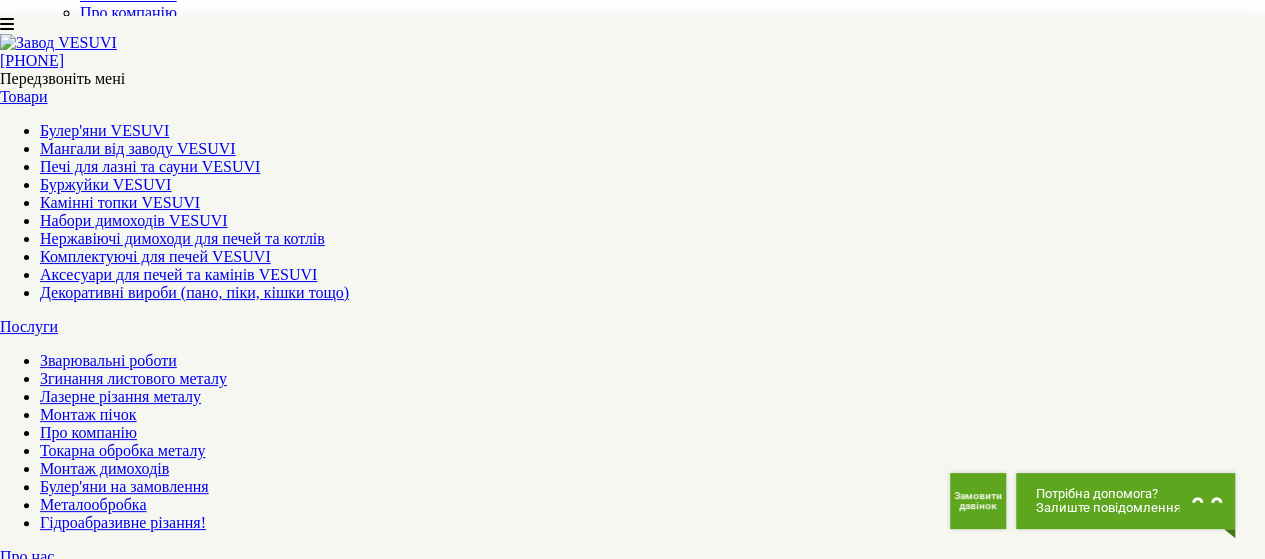 click at bounding box center [151, 1082] 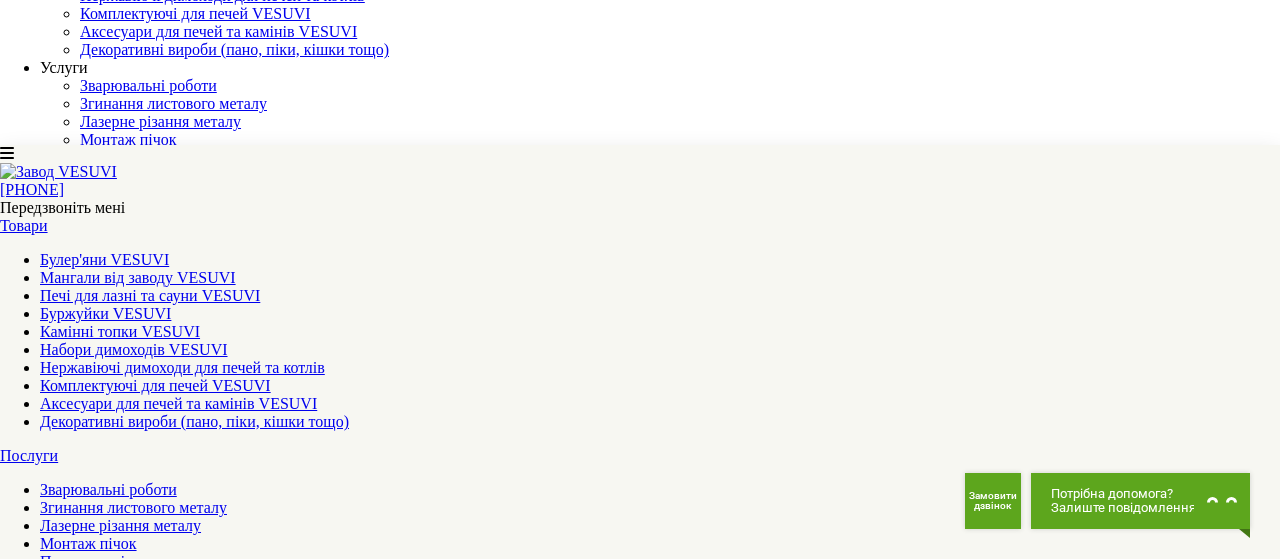 click at bounding box center (24, -159) 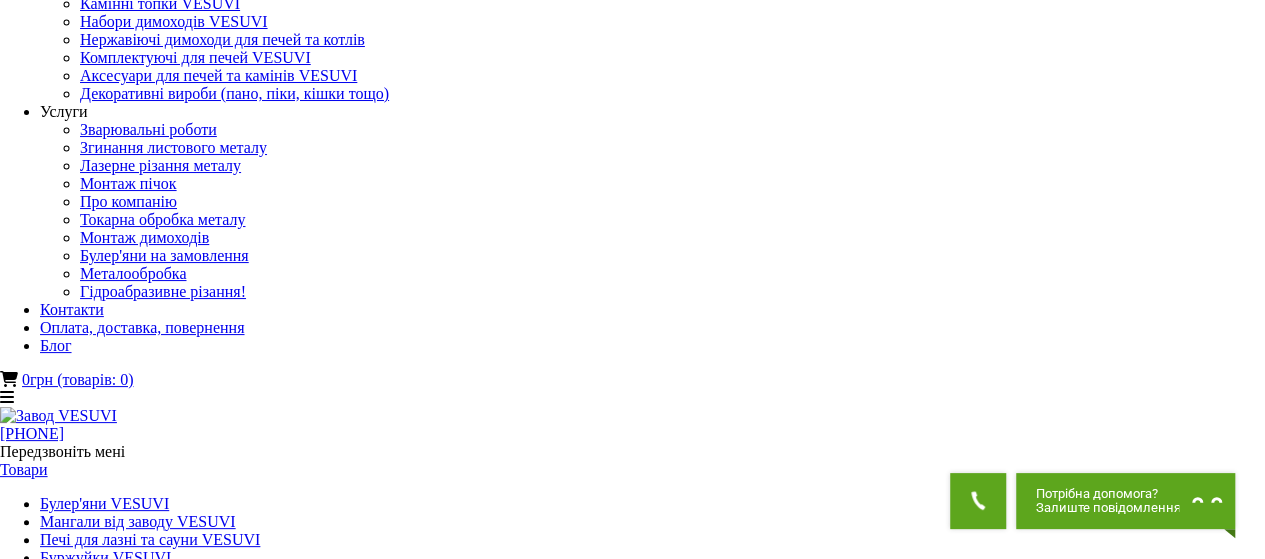 scroll, scrollTop: 300, scrollLeft: 0, axis: vertical 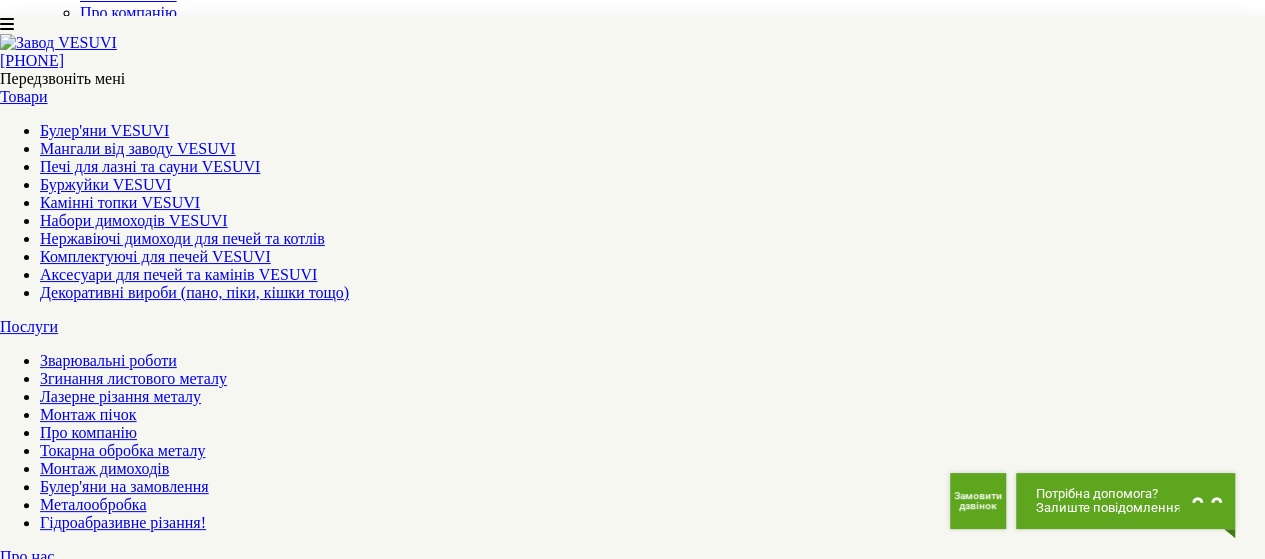 click at bounding box center [55, 1134] 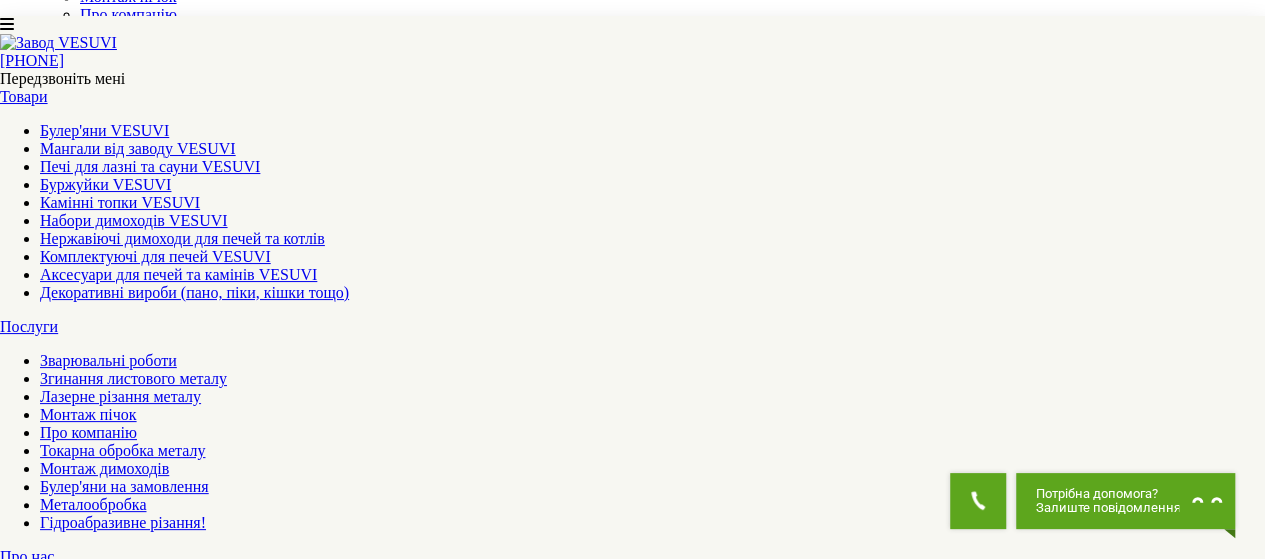 scroll, scrollTop: 100, scrollLeft: 0, axis: vertical 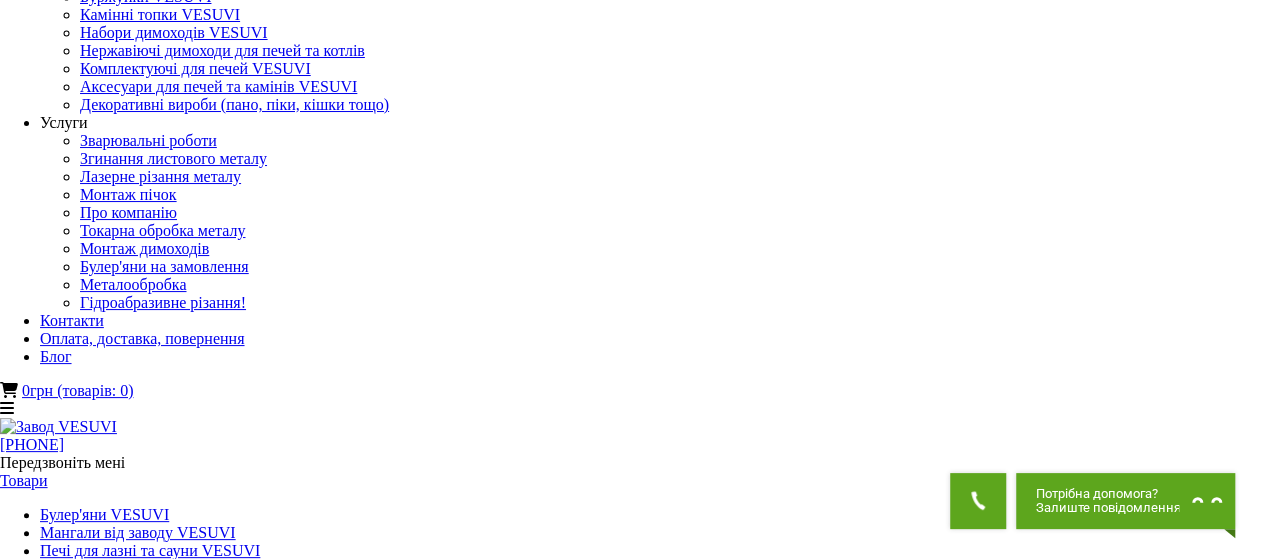 click at bounding box center [55, 1334] 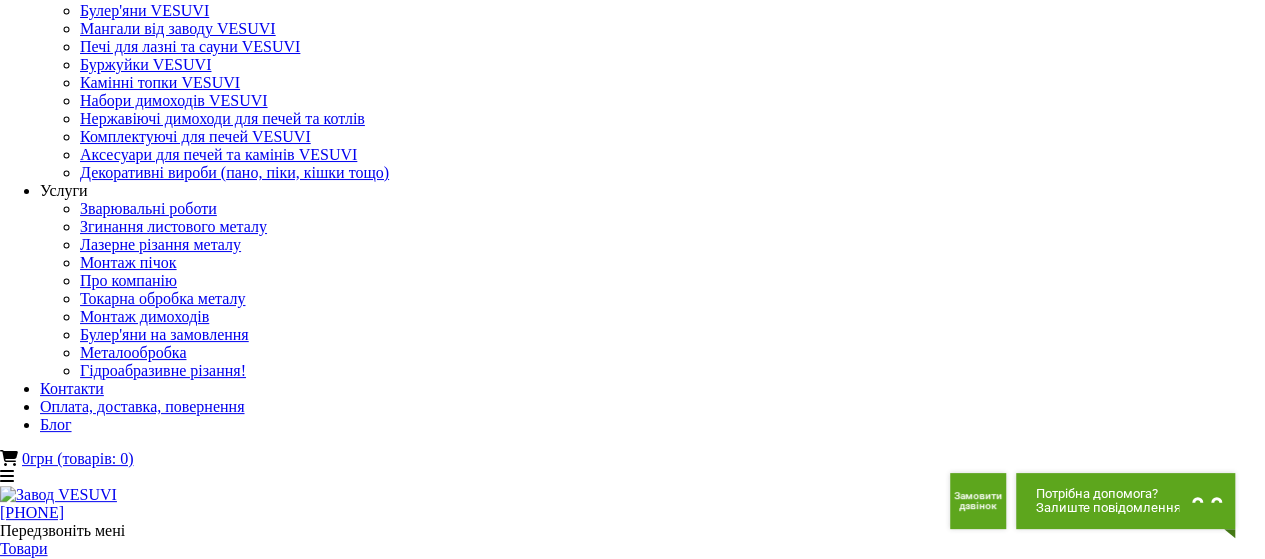 scroll, scrollTop: 0, scrollLeft: 0, axis: both 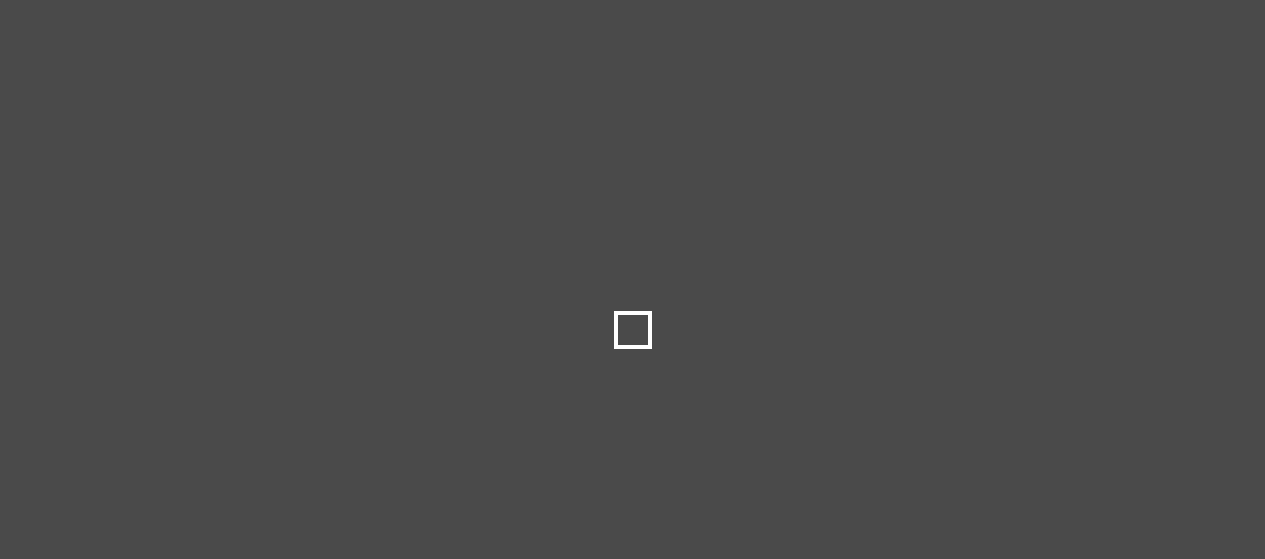 select 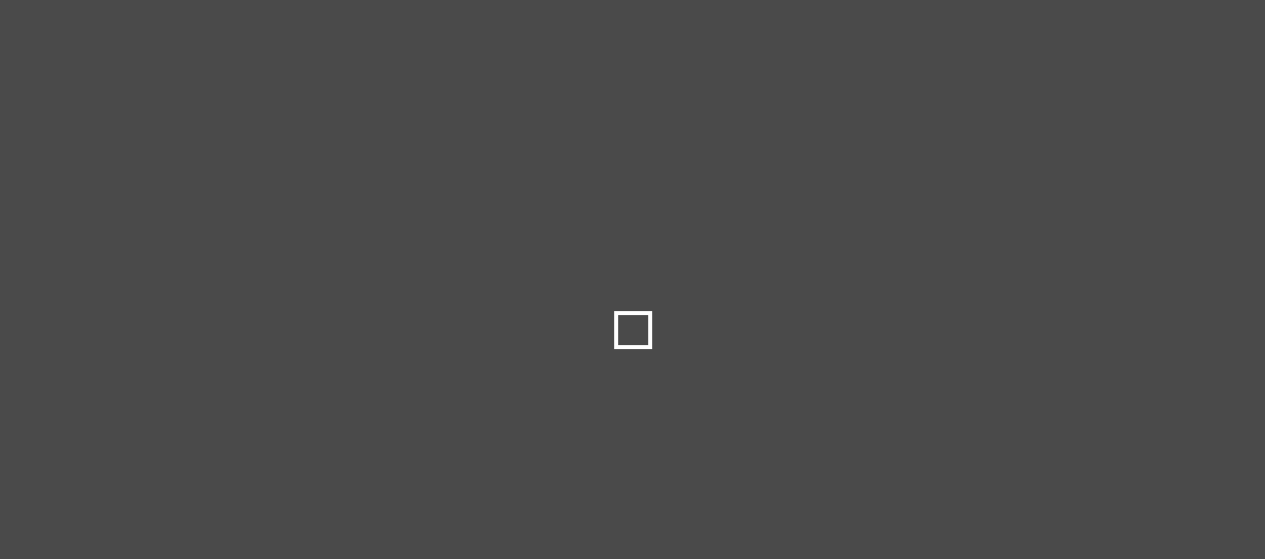 scroll, scrollTop: 0, scrollLeft: 0, axis: both 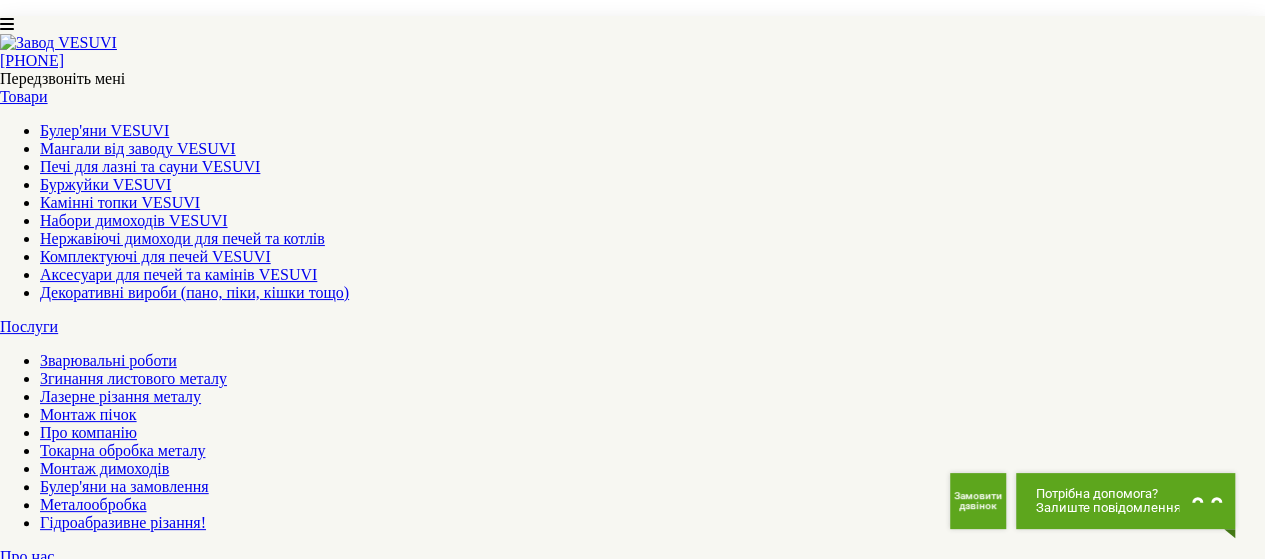 click on "2" at bounding box center (44, 5234) 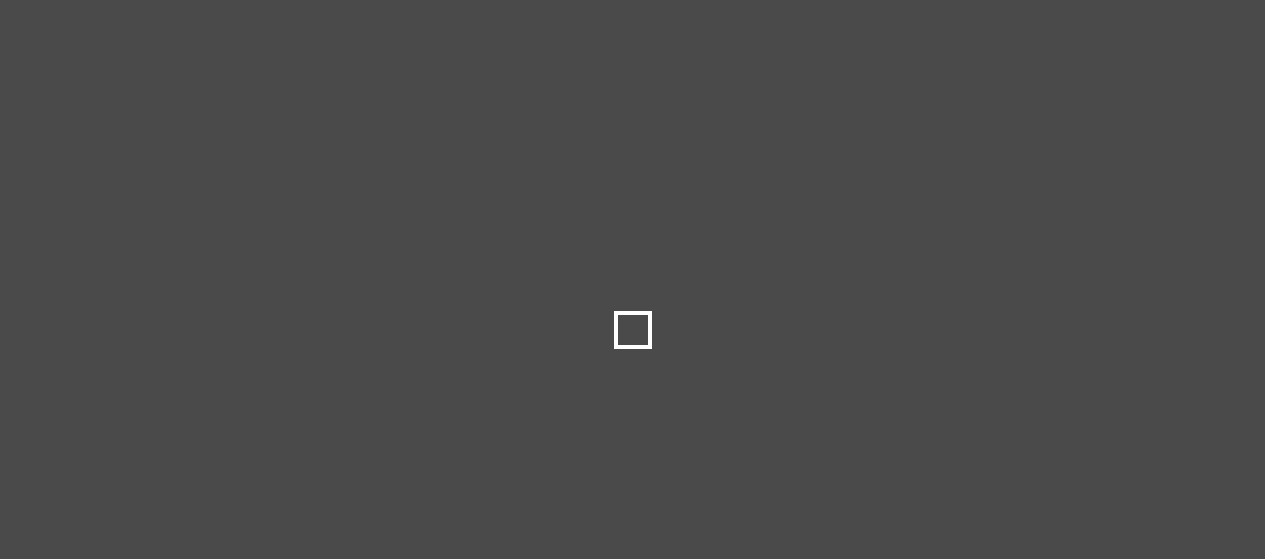 scroll, scrollTop: 0, scrollLeft: 0, axis: both 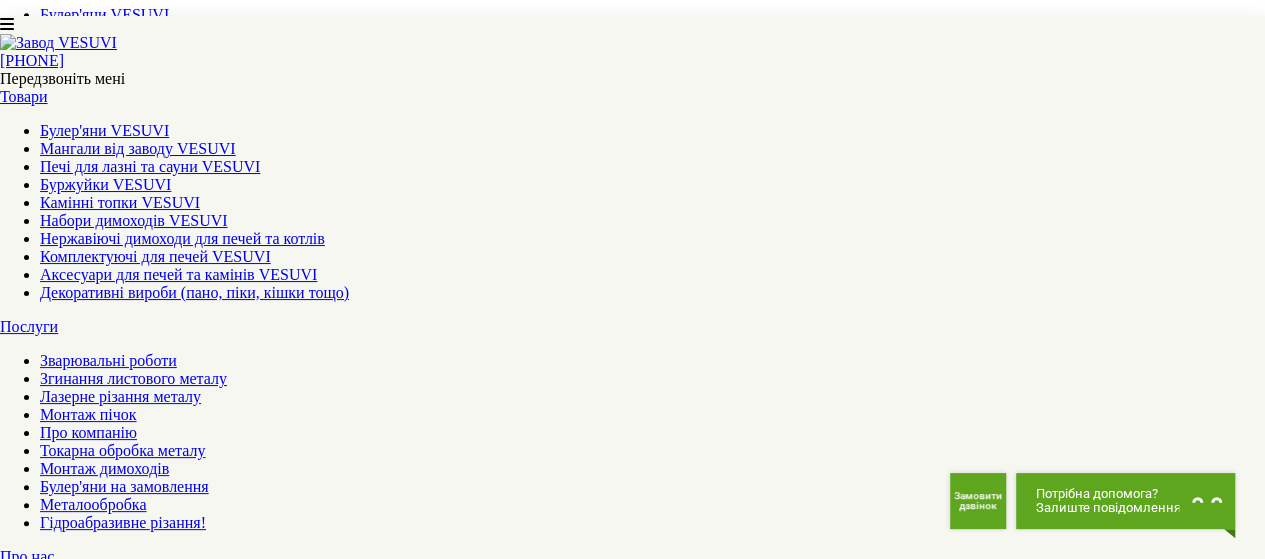 click at bounding box center [633, 2343] 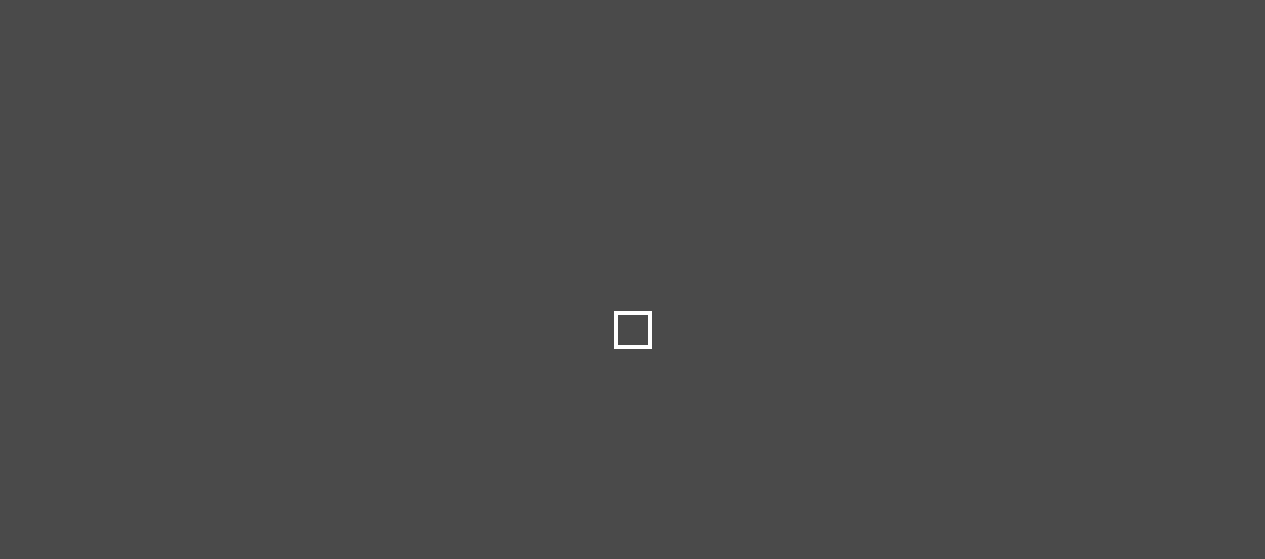 scroll, scrollTop: 0, scrollLeft: 0, axis: both 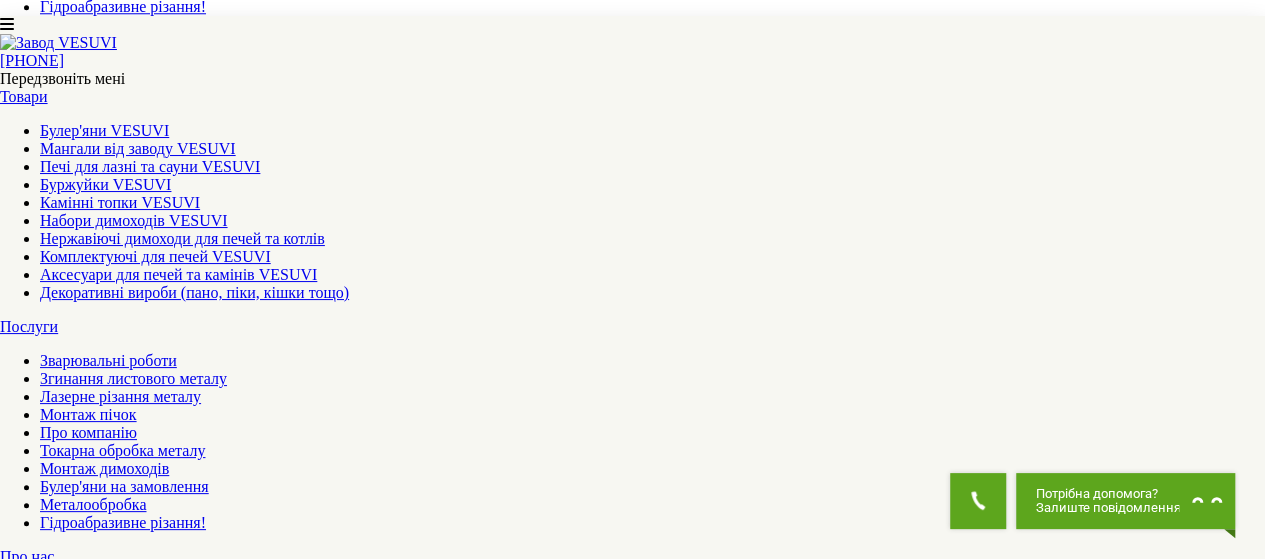 click at bounding box center [633, 3459] 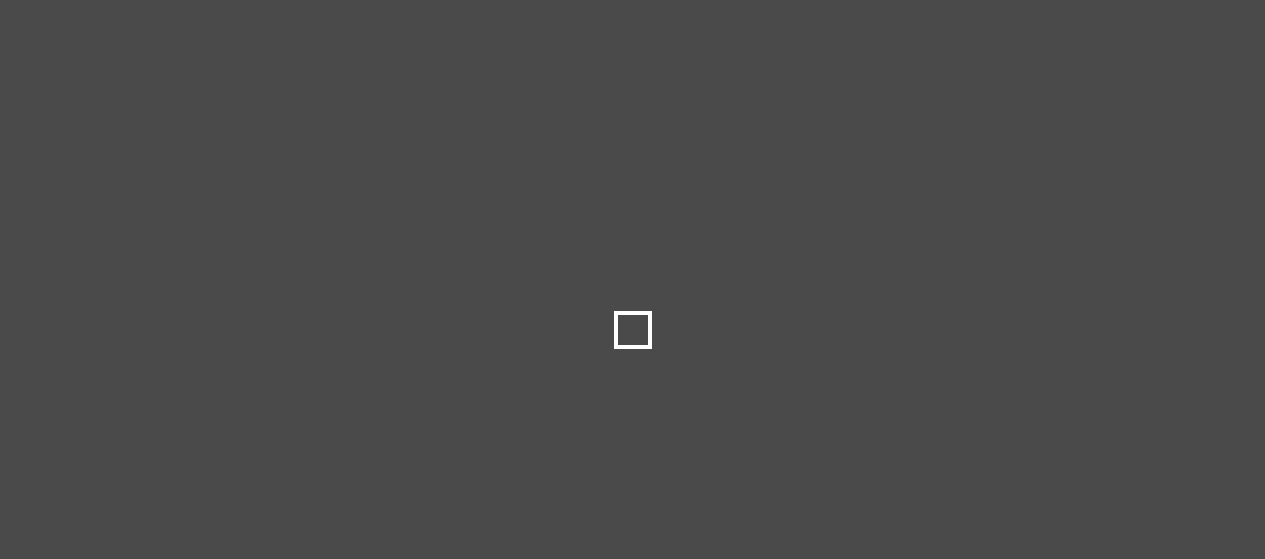 scroll, scrollTop: 0, scrollLeft: 0, axis: both 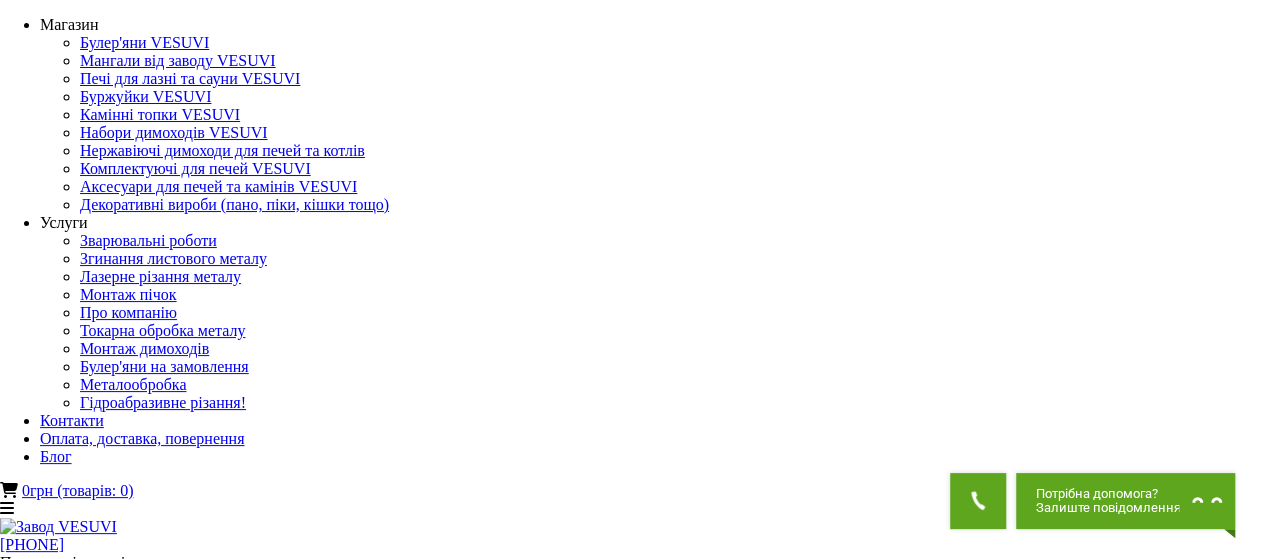 click at bounding box center (192, 1364) 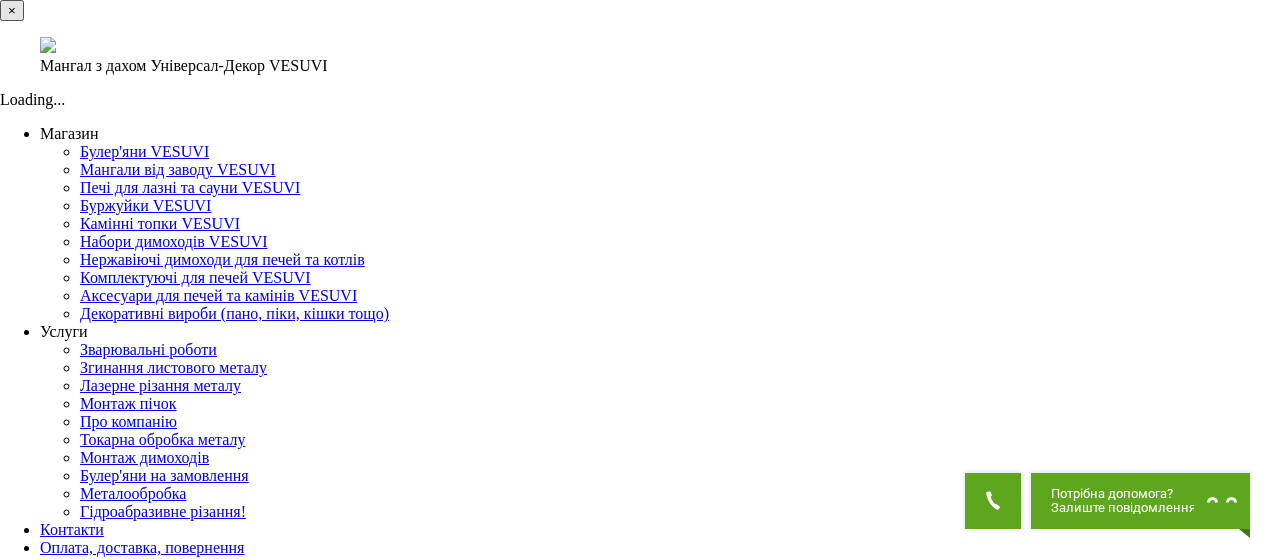 click at bounding box center (48, 45) 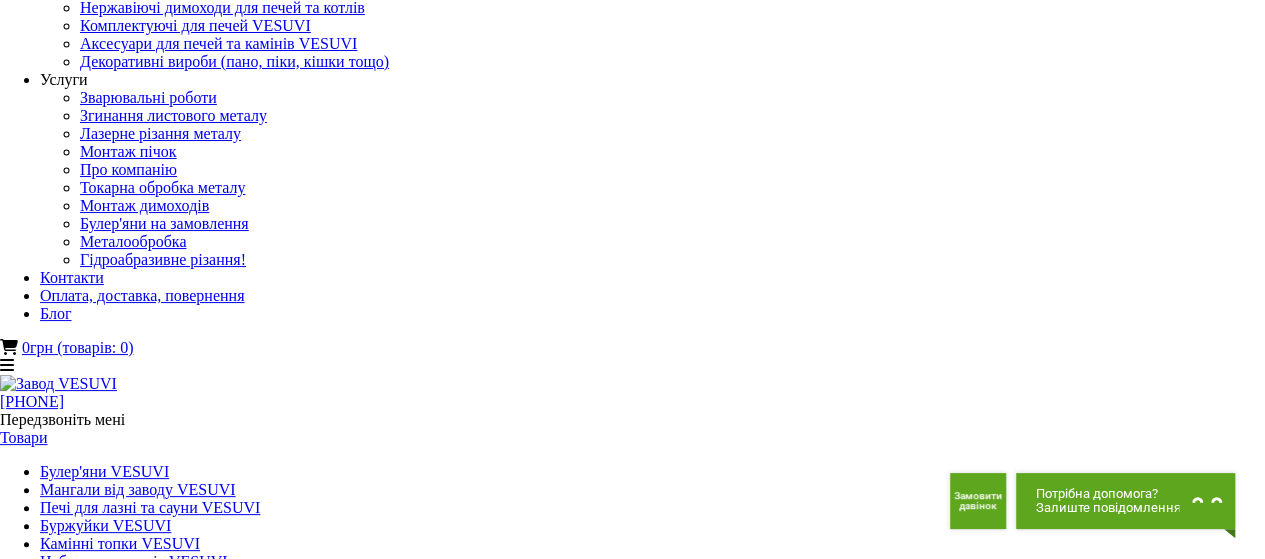 scroll, scrollTop: 0, scrollLeft: 0, axis: both 